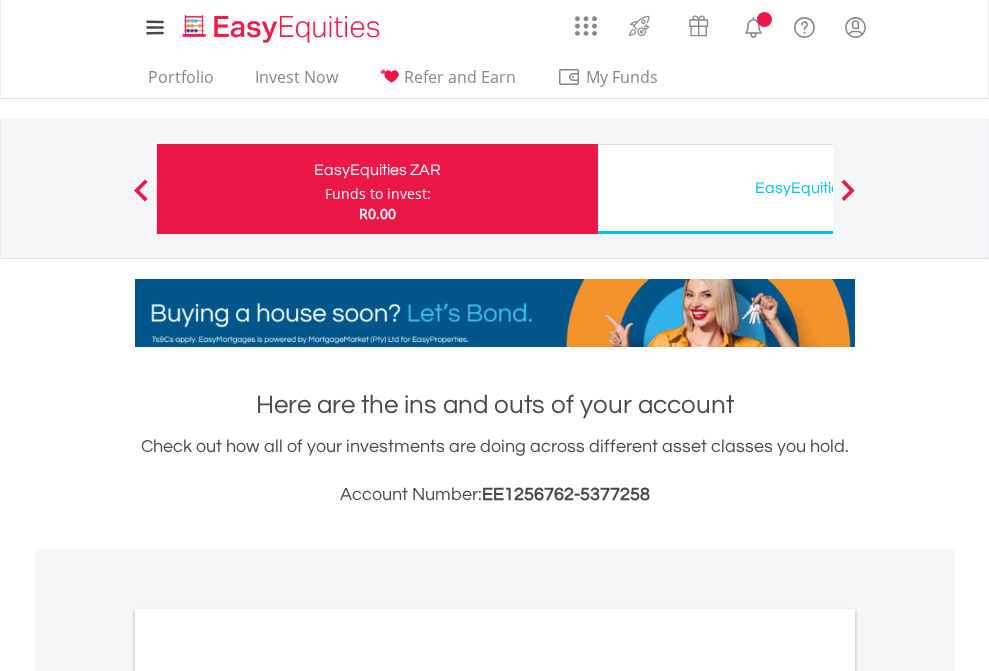scroll, scrollTop: 0, scrollLeft: 0, axis: both 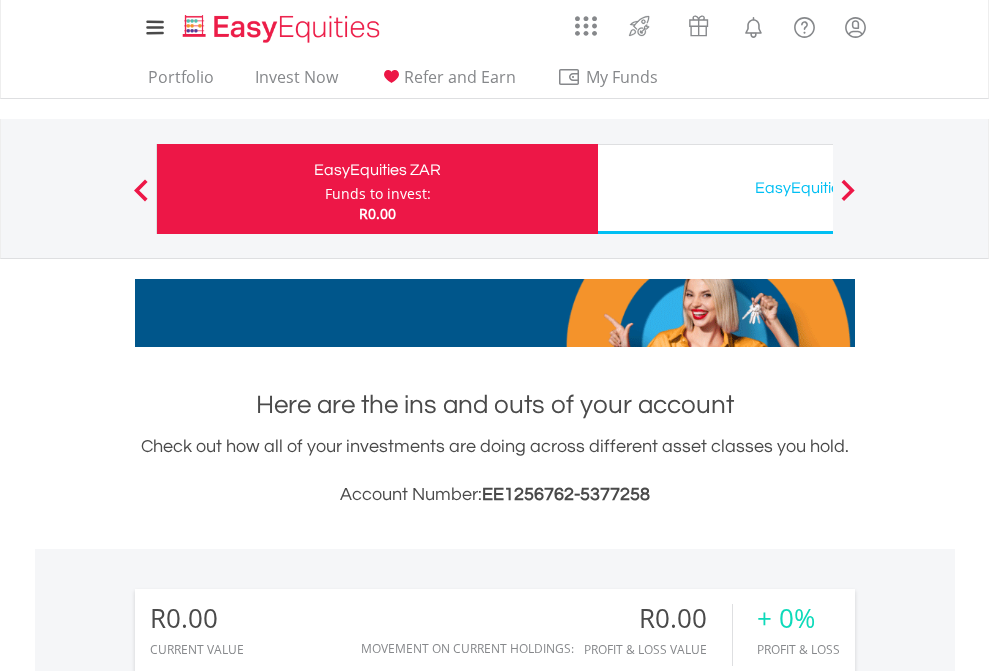 click on "Funds to invest:" at bounding box center [378, 194] 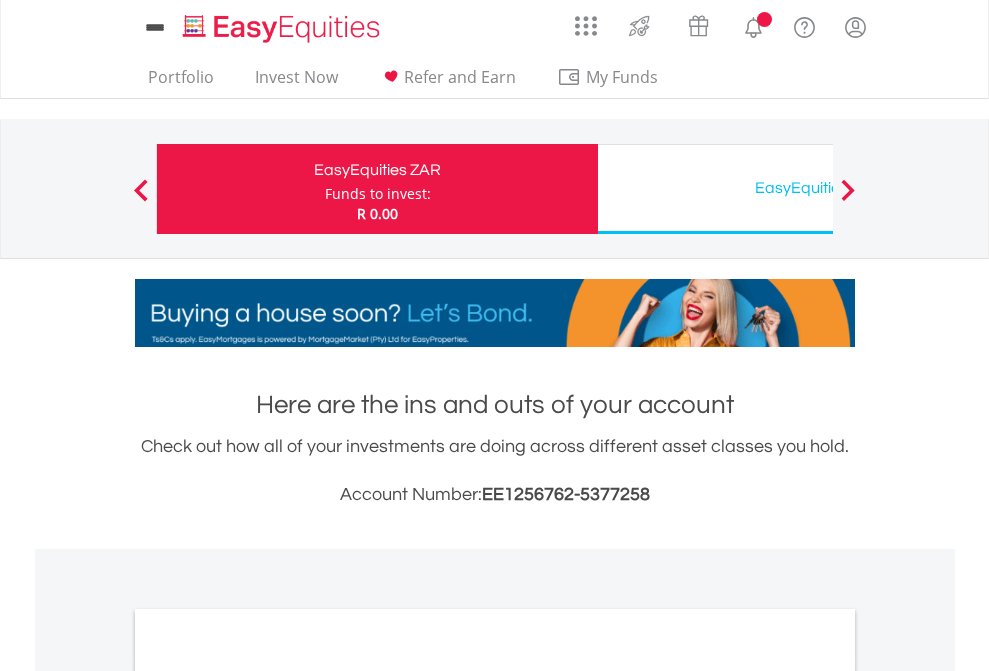 scroll, scrollTop: 0, scrollLeft: 0, axis: both 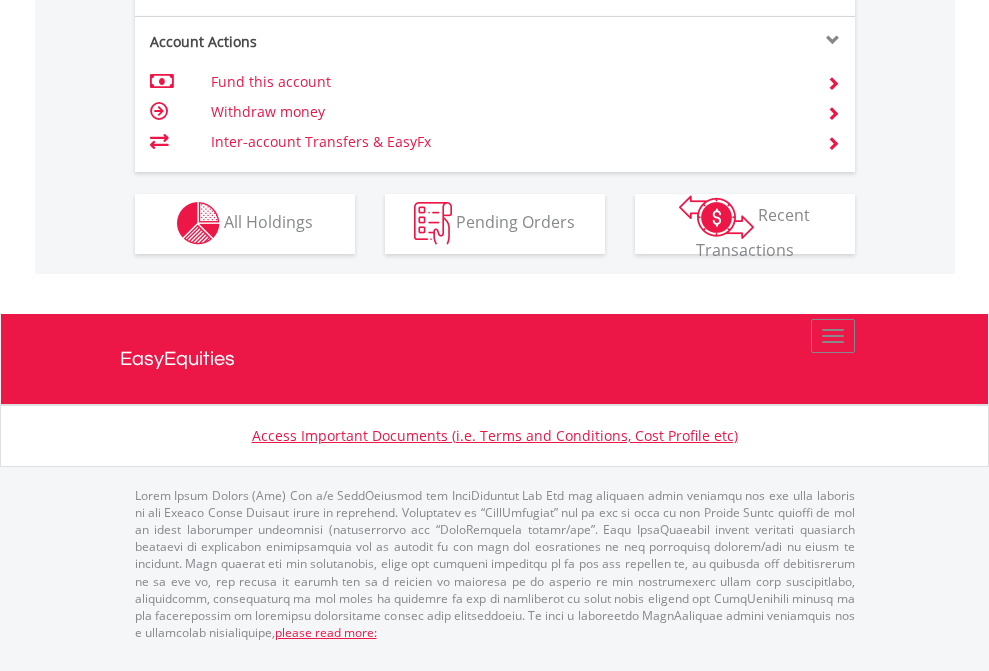 click on "Investment types" at bounding box center [706, -353] 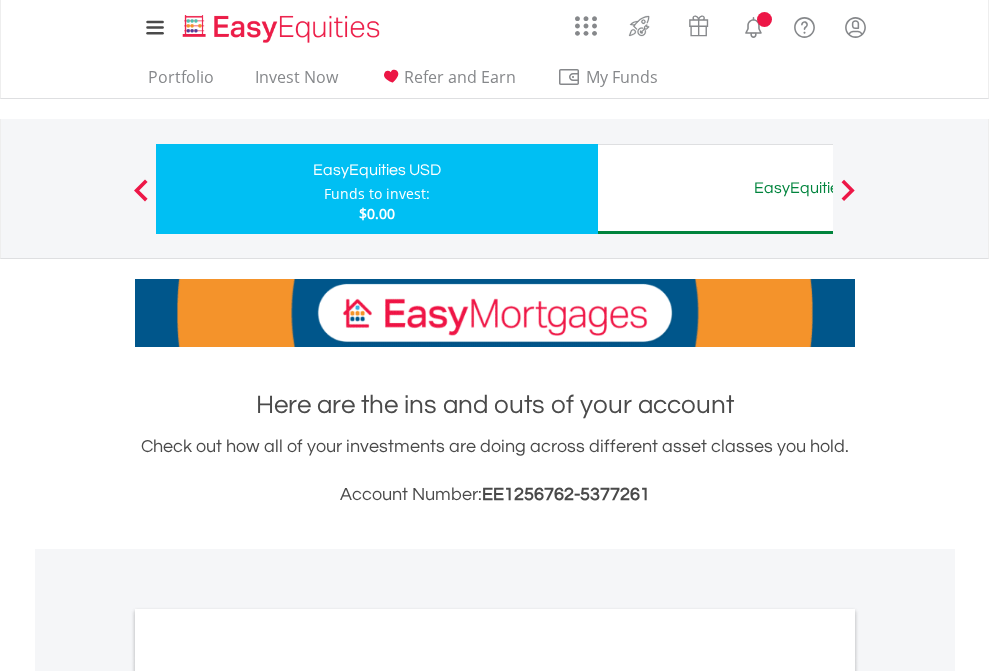 scroll, scrollTop: 0, scrollLeft: 0, axis: both 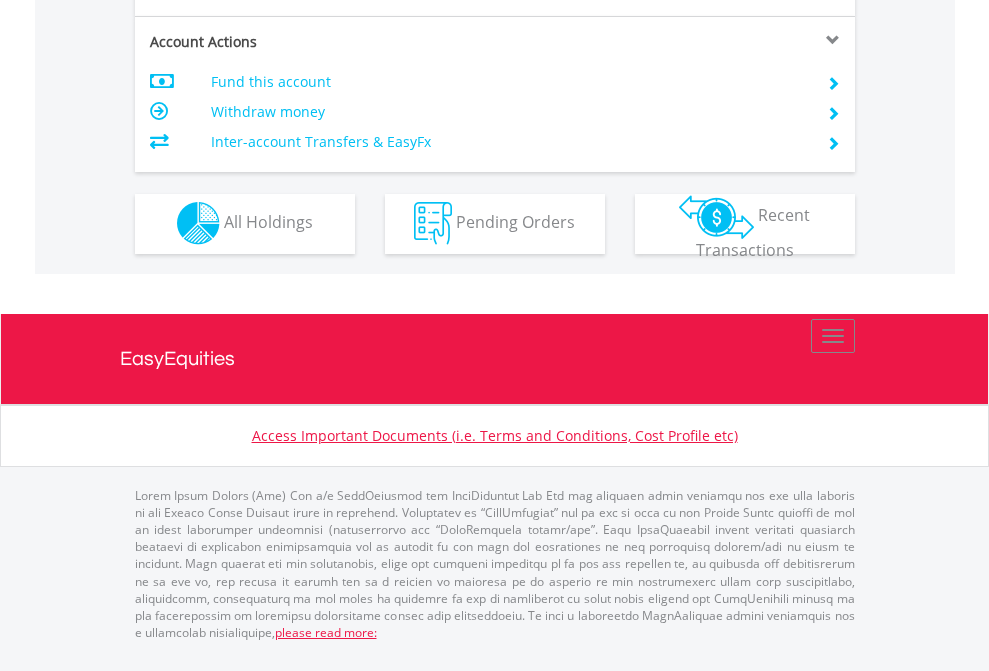 click on "Investment types" at bounding box center (706, -353) 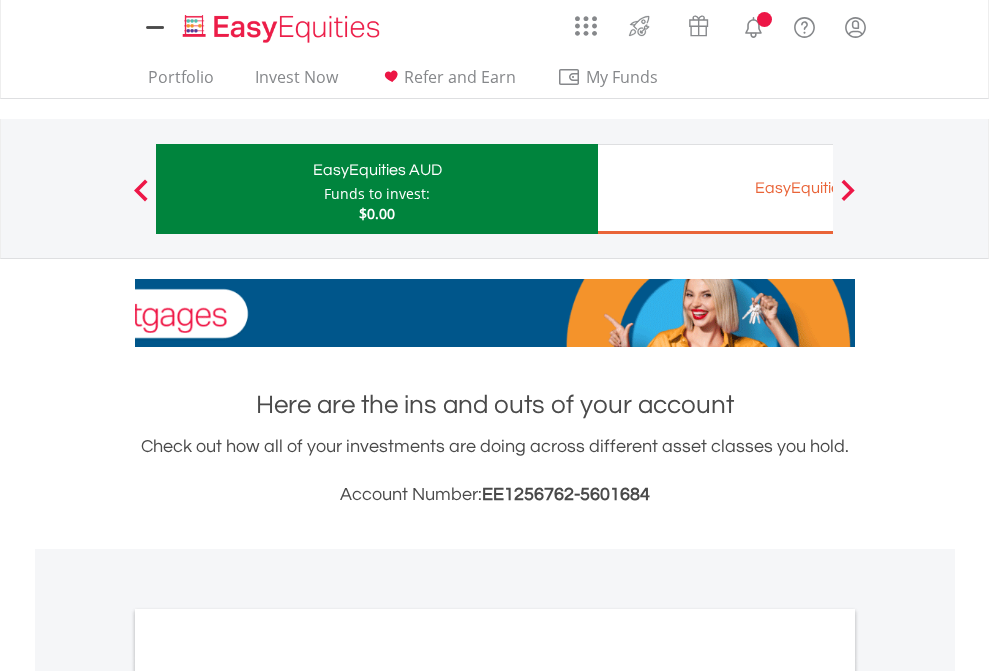 scroll, scrollTop: 0, scrollLeft: 0, axis: both 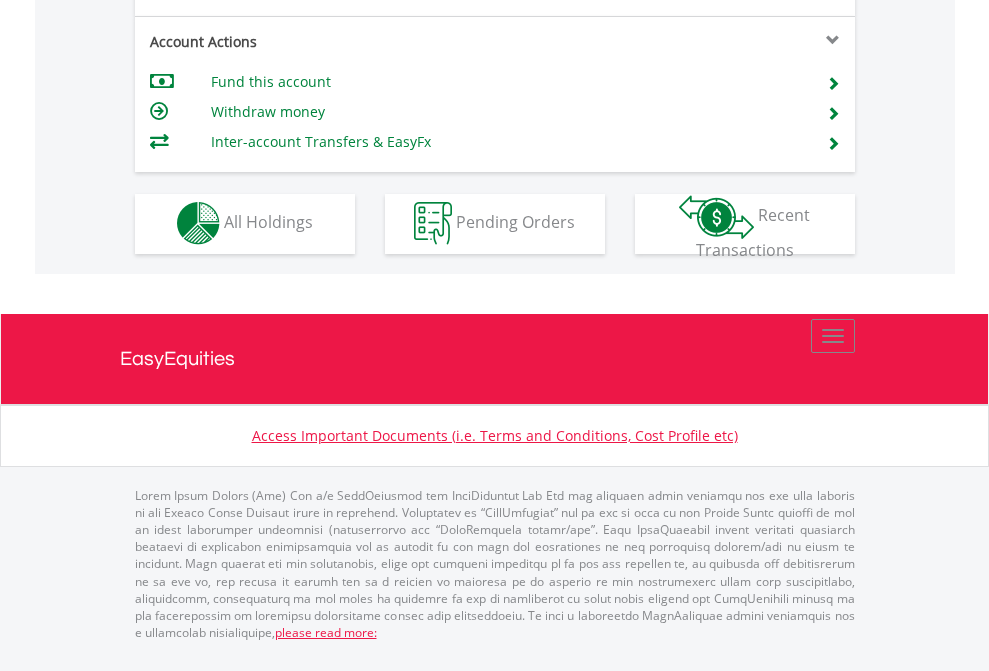 click on "Investment types" at bounding box center (706, -353) 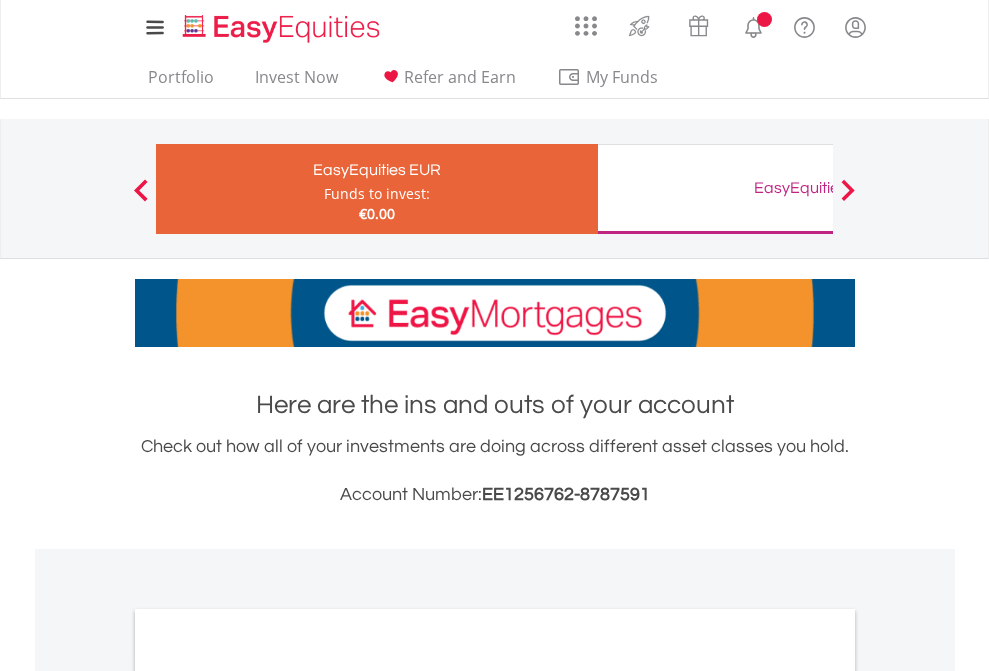 scroll, scrollTop: 0, scrollLeft: 0, axis: both 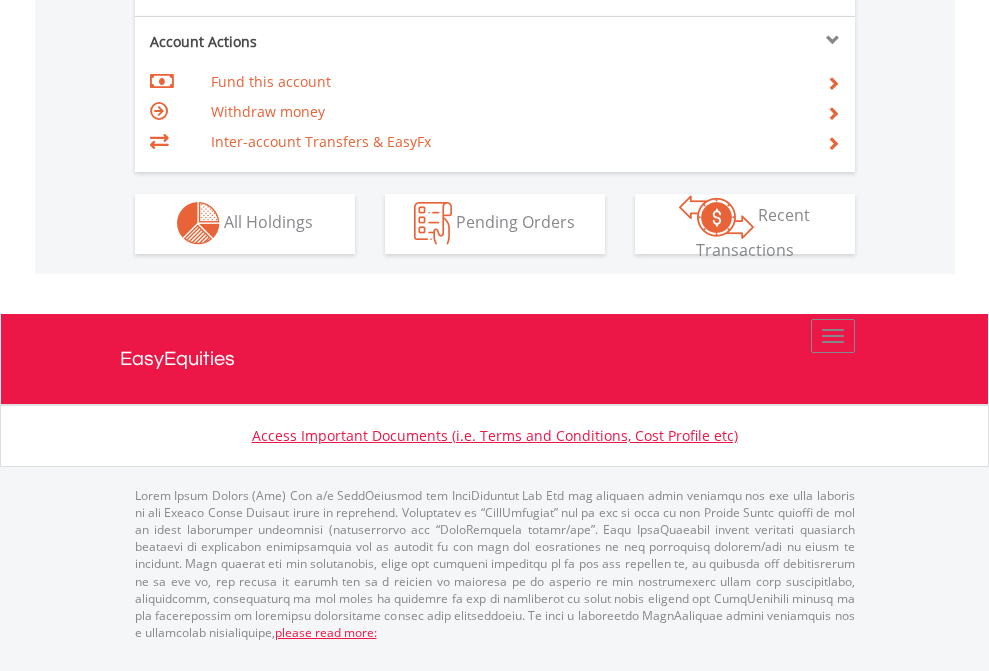 click on "Investment types" at bounding box center [706, -353] 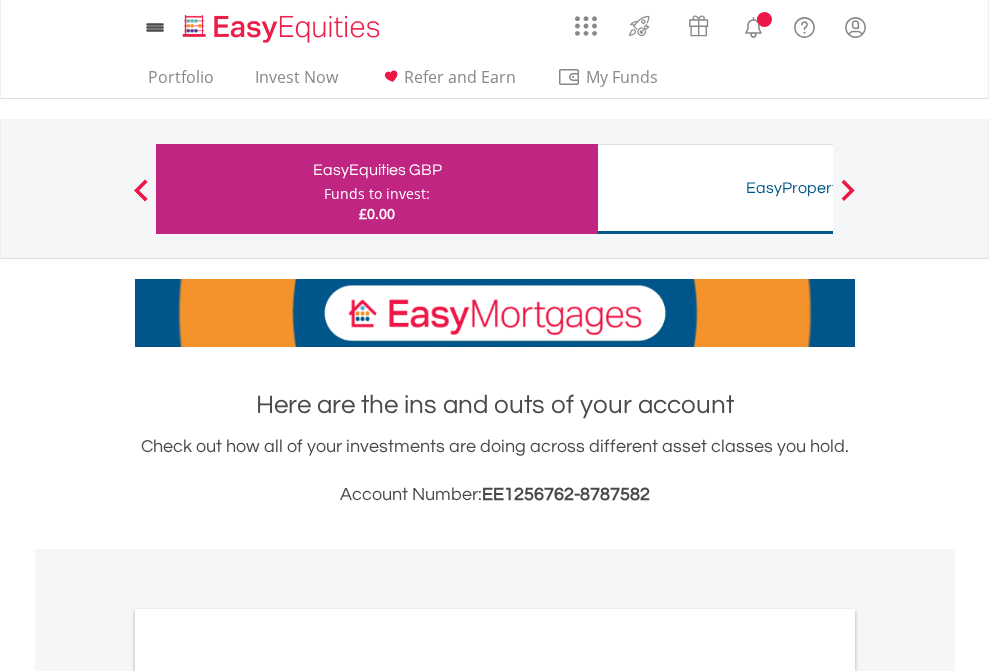 scroll, scrollTop: 0, scrollLeft: 0, axis: both 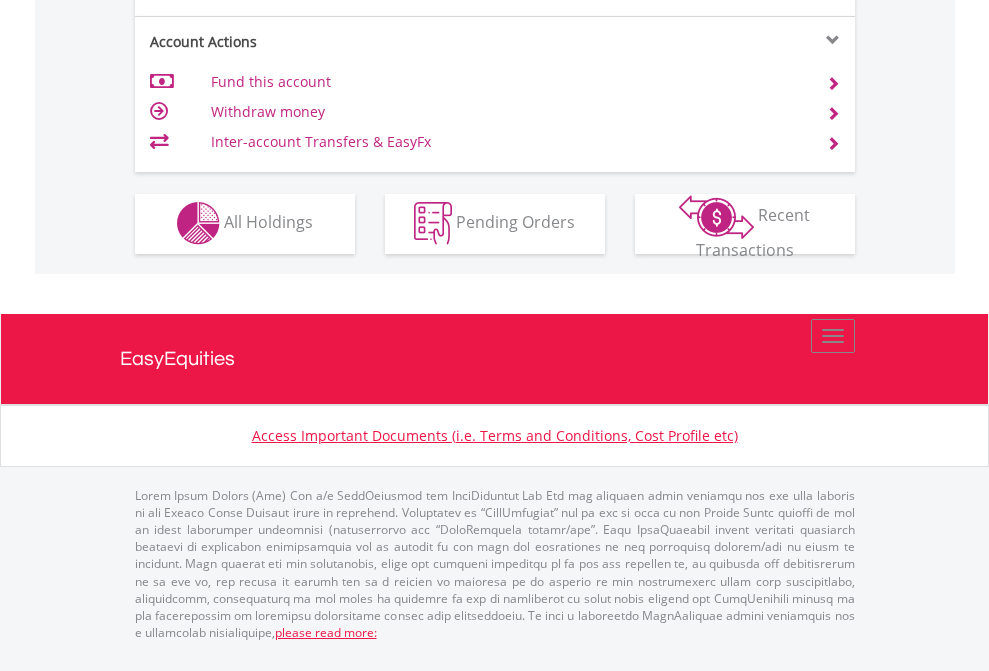 click on "Investment types" at bounding box center (706, -353) 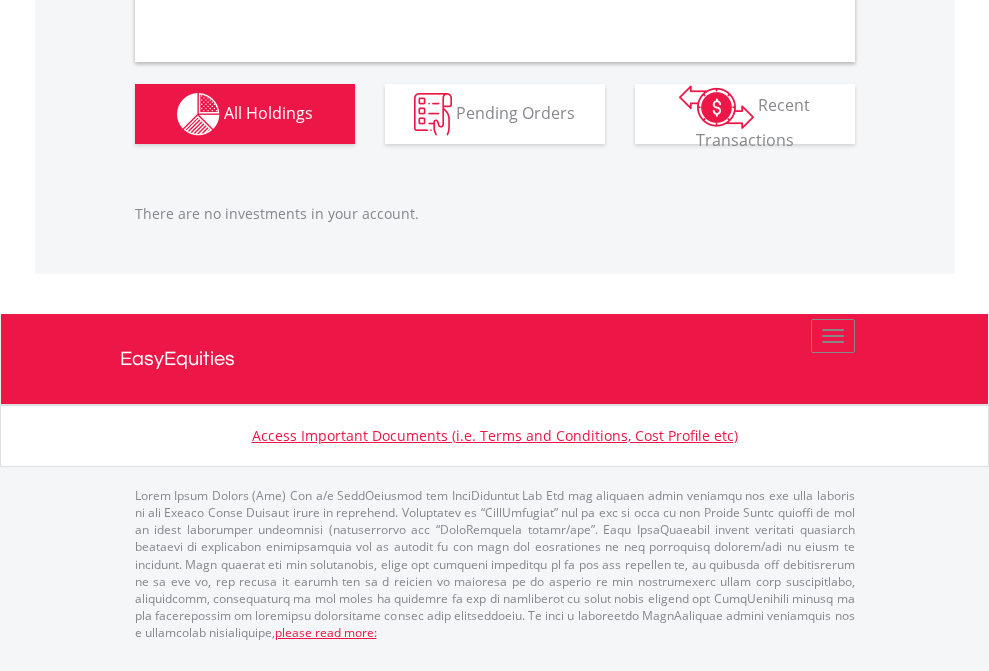 scroll, scrollTop: 1980, scrollLeft: 0, axis: vertical 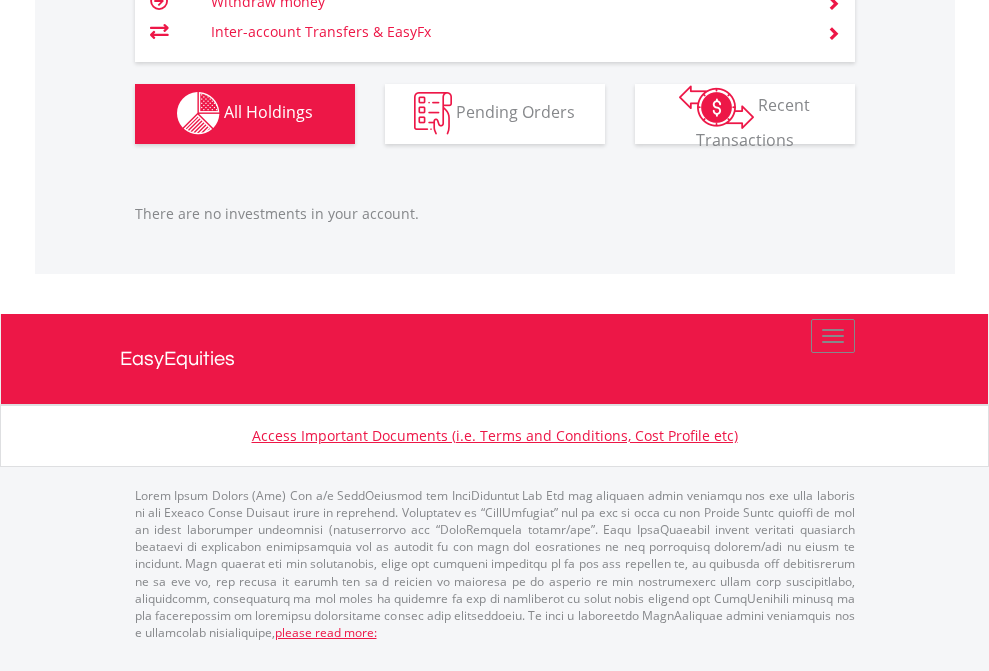 click on "EasyEquities USD" at bounding box center (818, -1142) 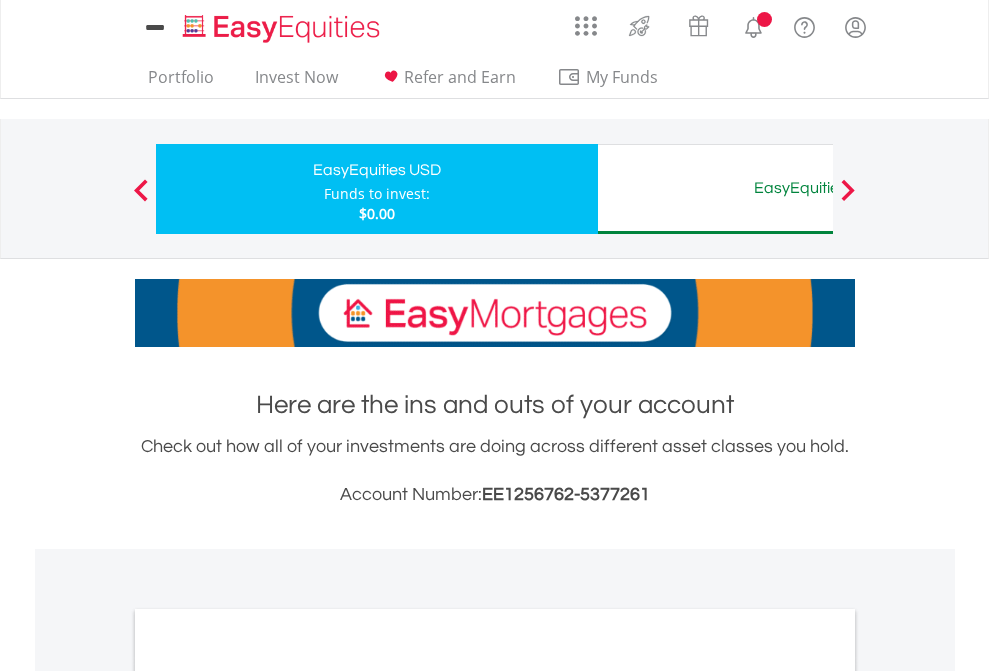 scroll, scrollTop: 0, scrollLeft: 0, axis: both 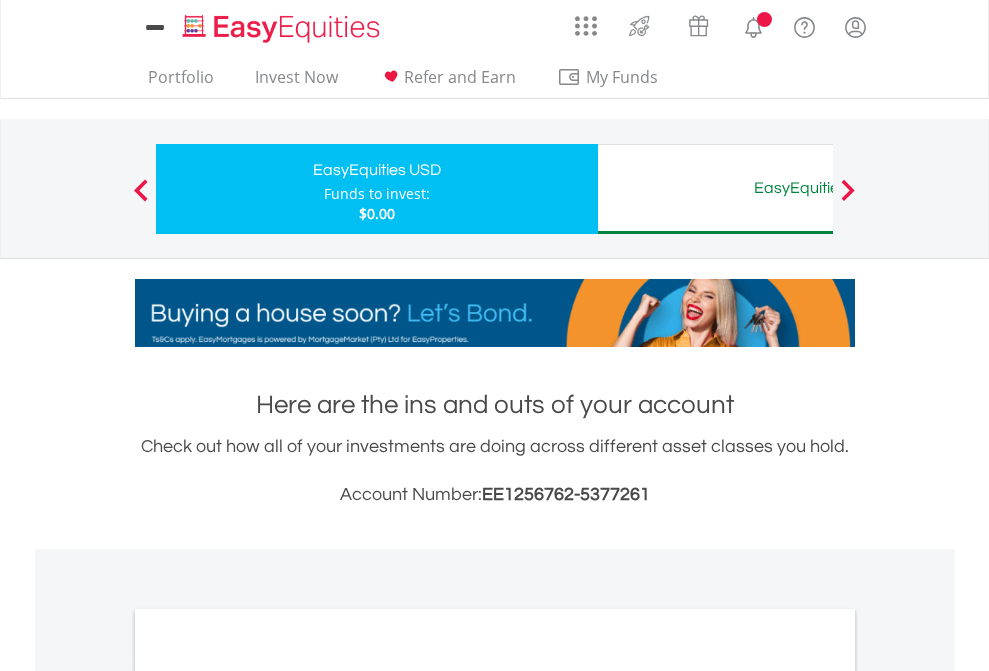 click on "All Holdings" at bounding box center (268, 1096) 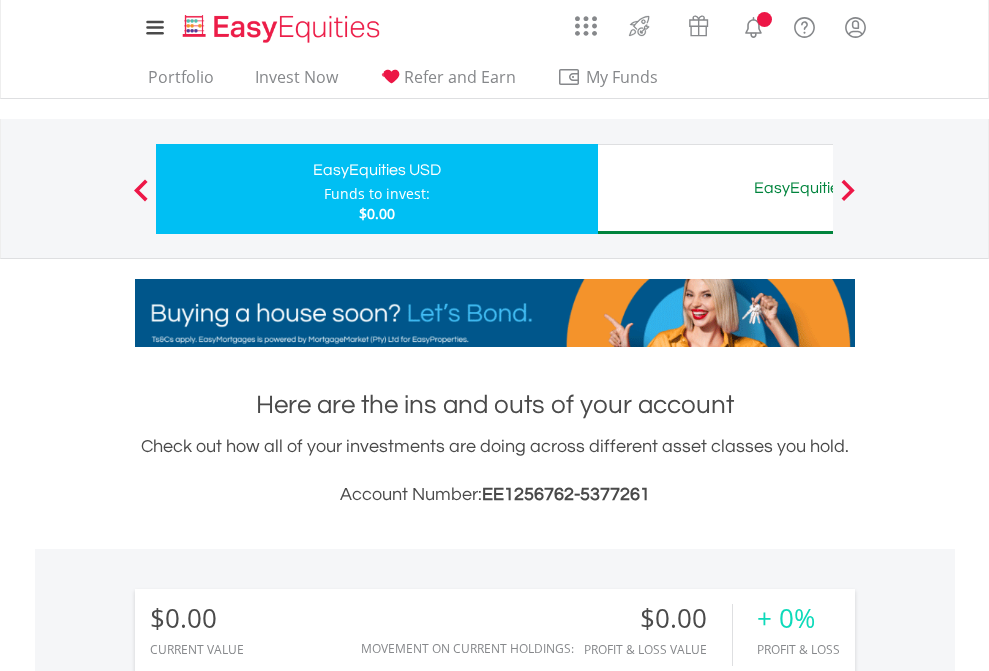 scroll, scrollTop: 1202, scrollLeft: 0, axis: vertical 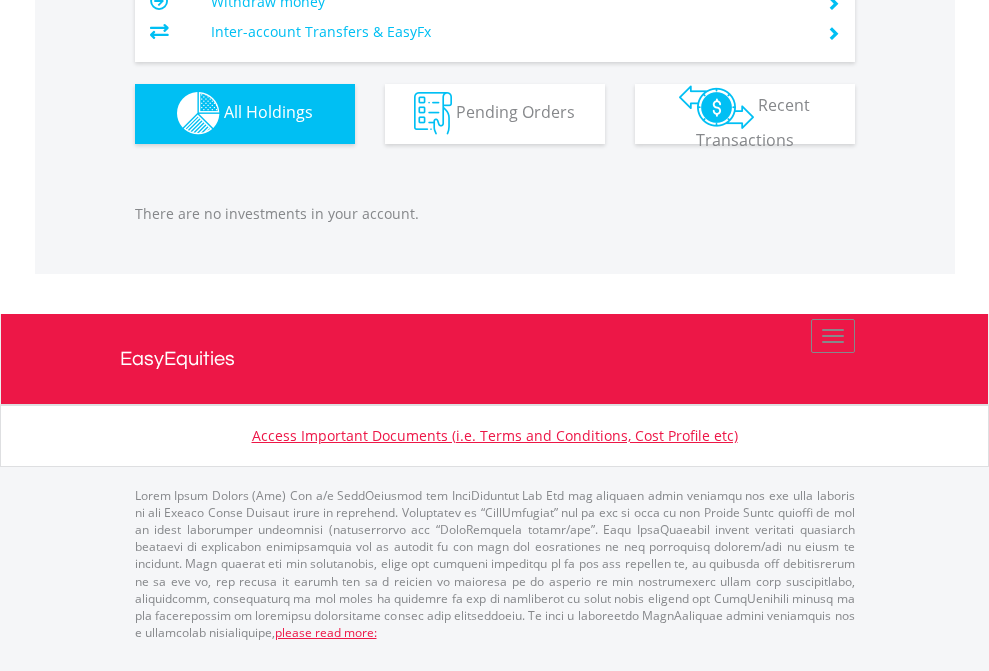 click on "EasyEquities AUD" at bounding box center (818, -1142) 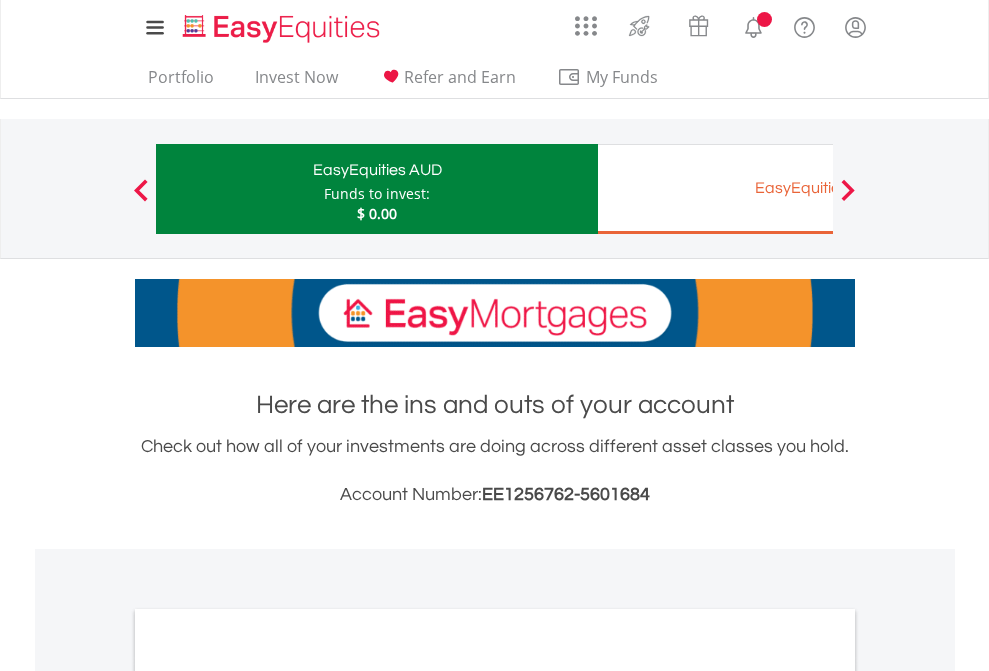 scroll, scrollTop: 0, scrollLeft: 0, axis: both 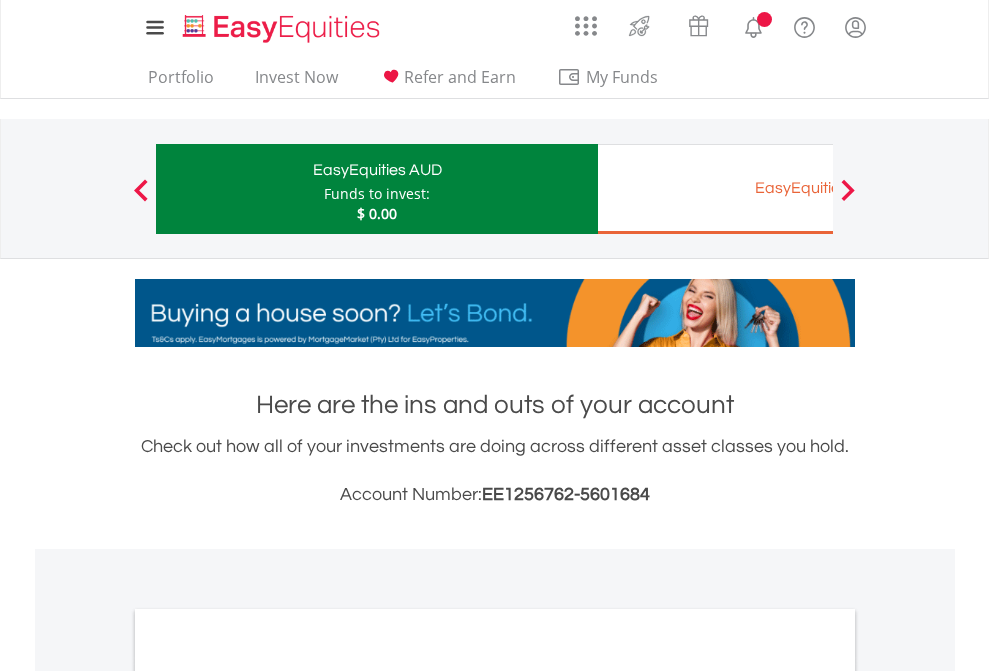click on "All Holdings" at bounding box center (268, 1096) 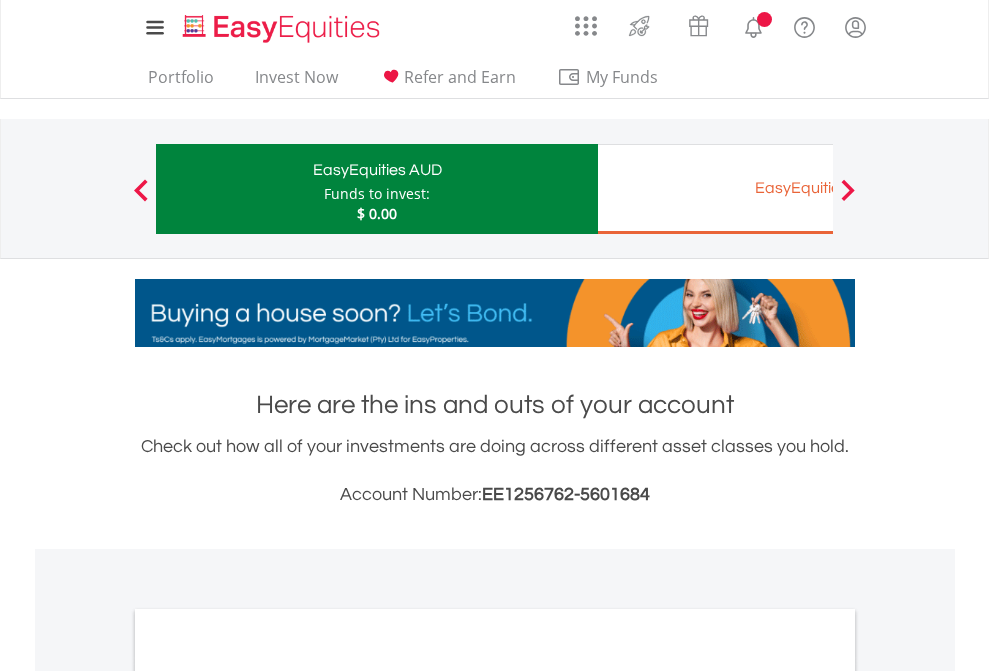 scroll, scrollTop: 1202, scrollLeft: 0, axis: vertical 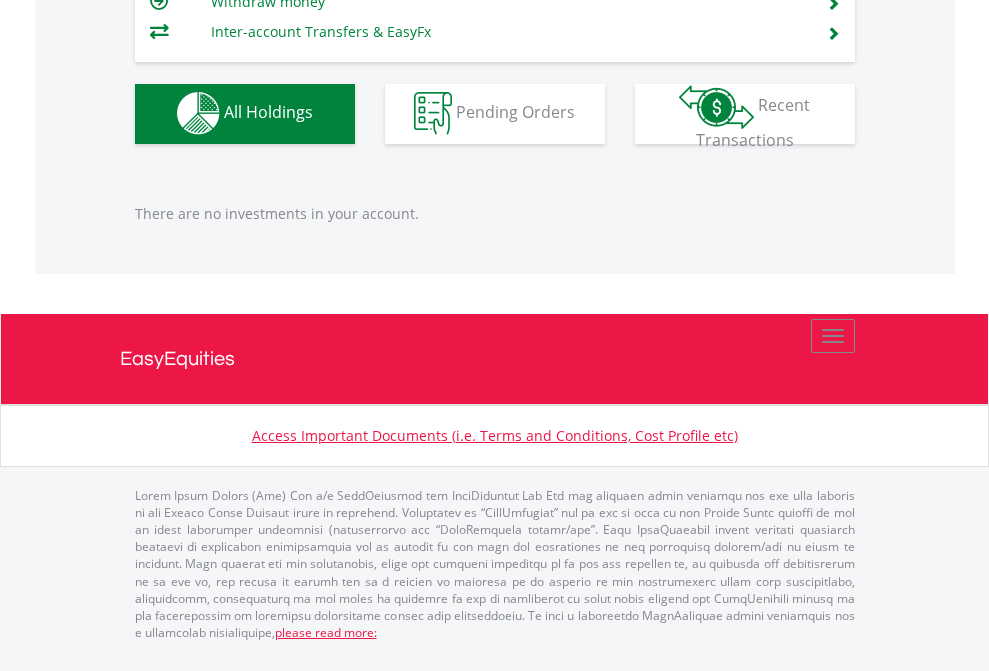 click on "EasyEquities EUR" at bounding box center [818, -1142] 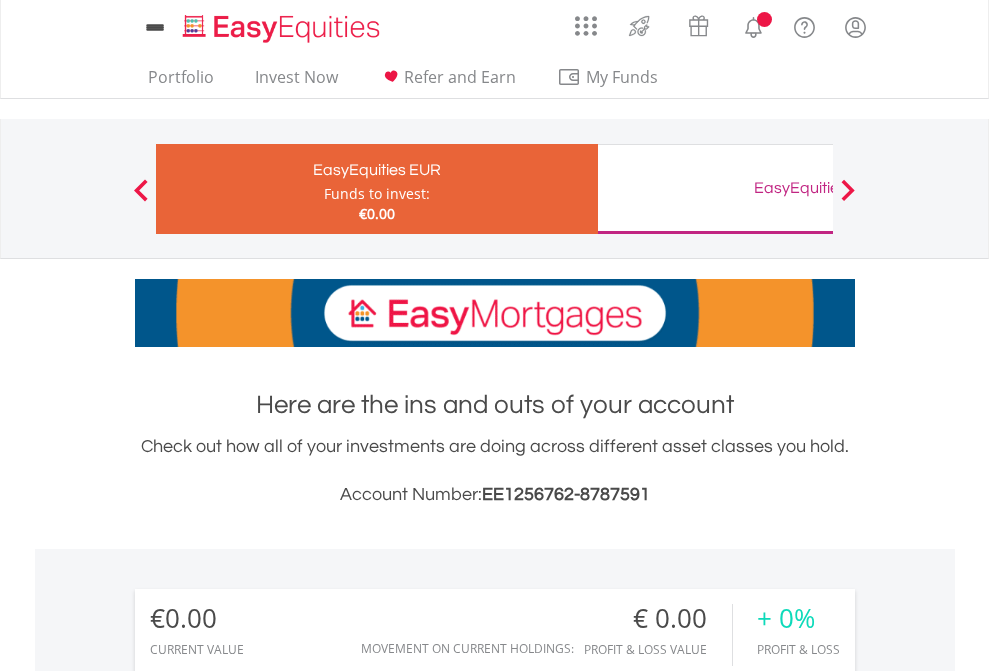 scroll, scrollTop: 0, scrollLeft: 0, axis: both 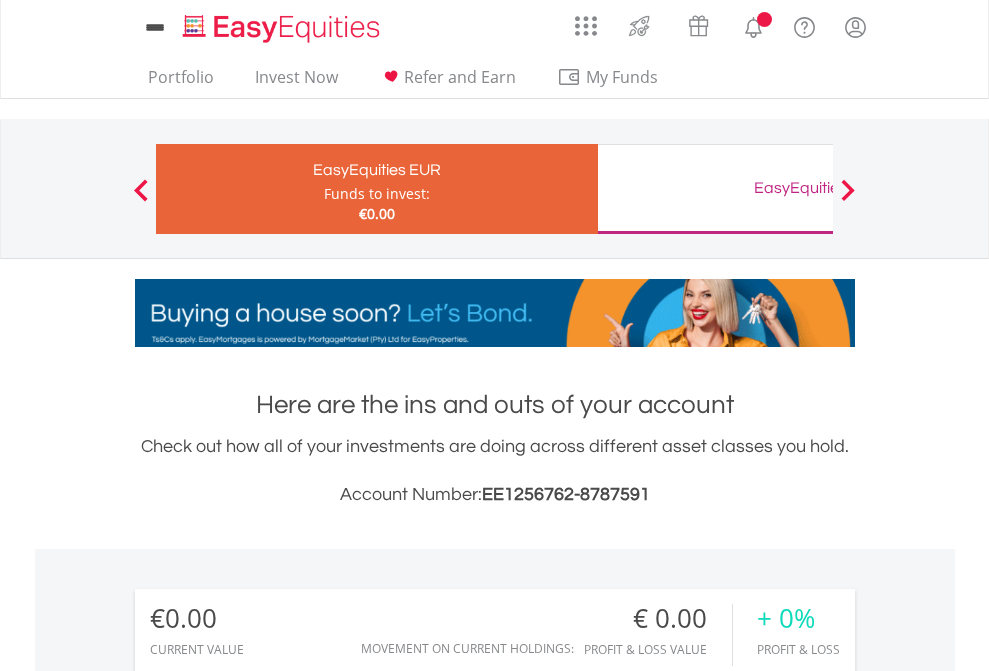 click on "All Holdings" at bounding box center [268, 1442] 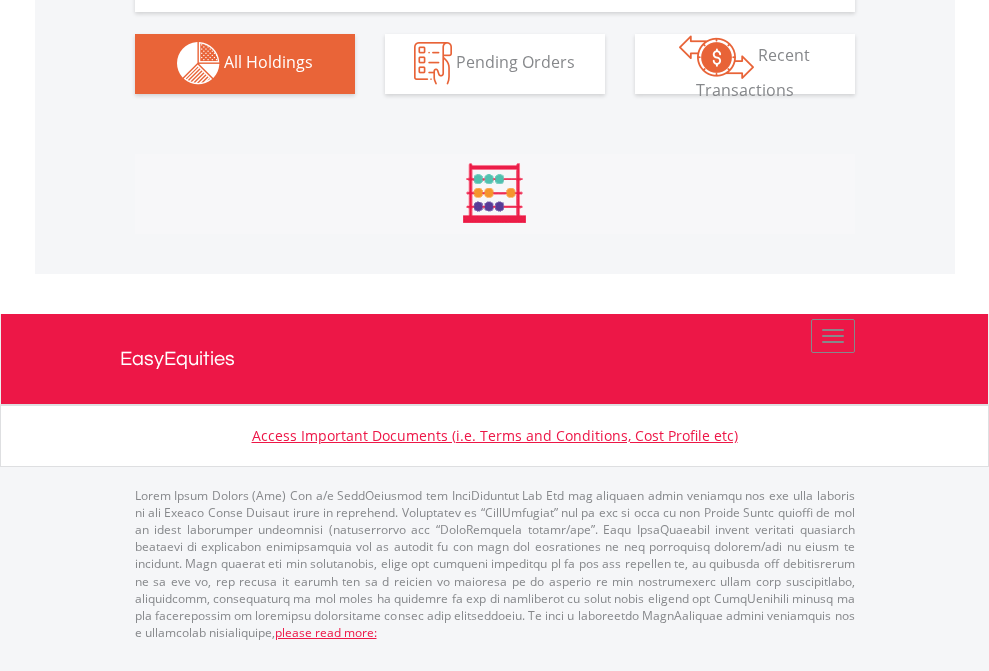 scroll, scrollTop: 1980, scrollLeft: 0, axis: vertical 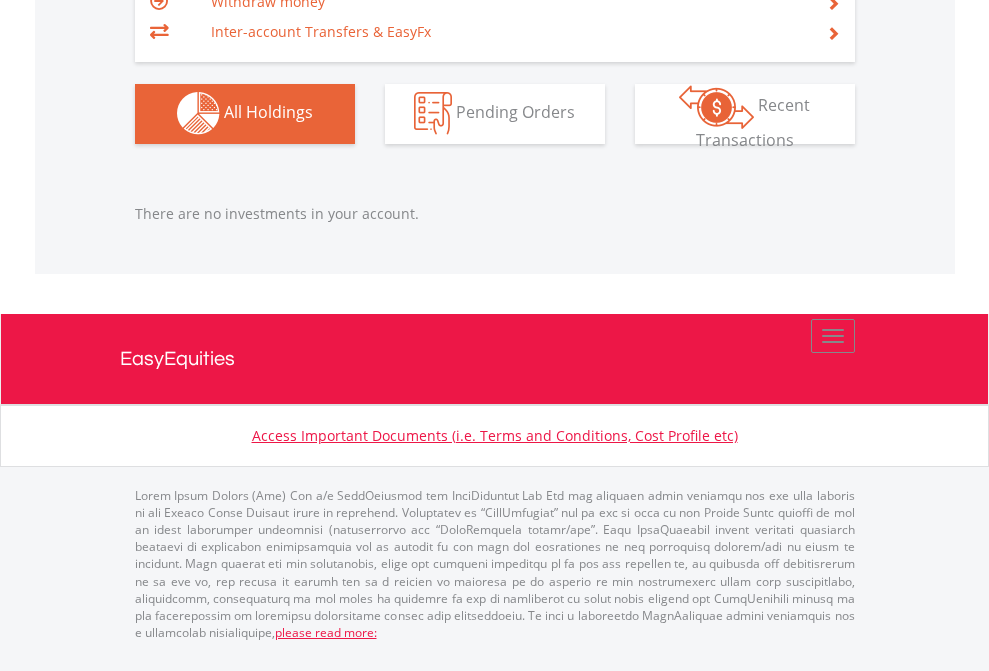 click on "EasyEquities GBP" at bounding box center [818, -1142] 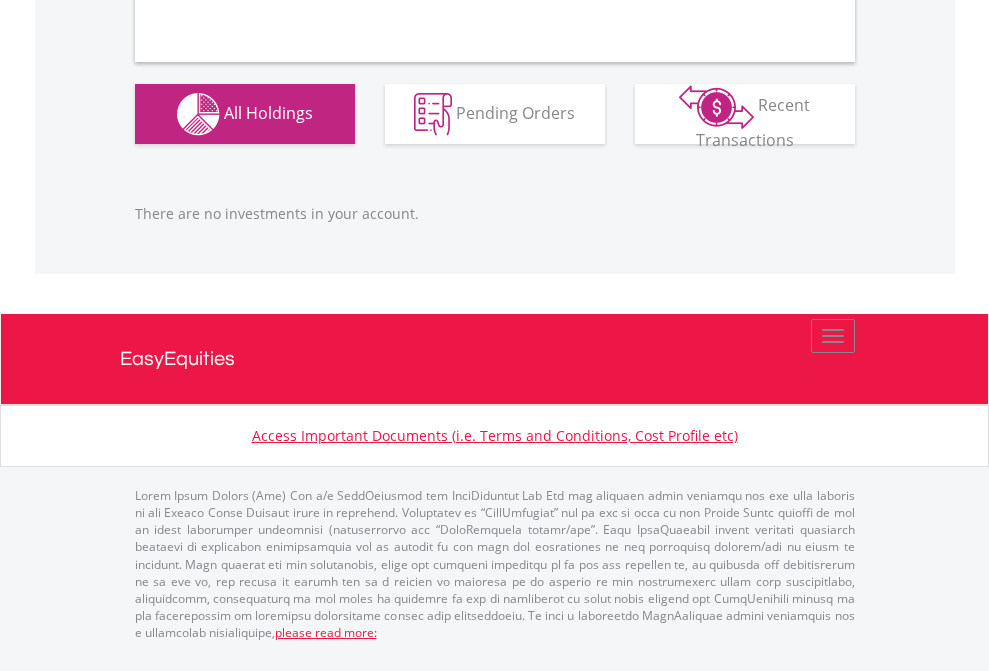 scroll, scrollTop: 1980, scrollLeft: 0, axis: vertical 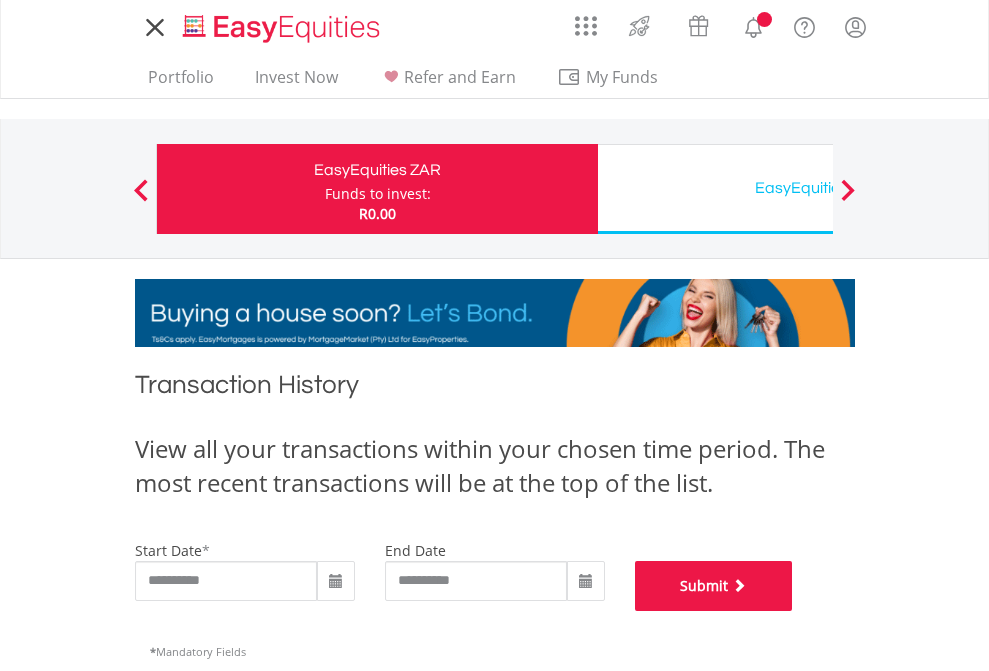 click on "Submit" at bounding box center [714, 586] 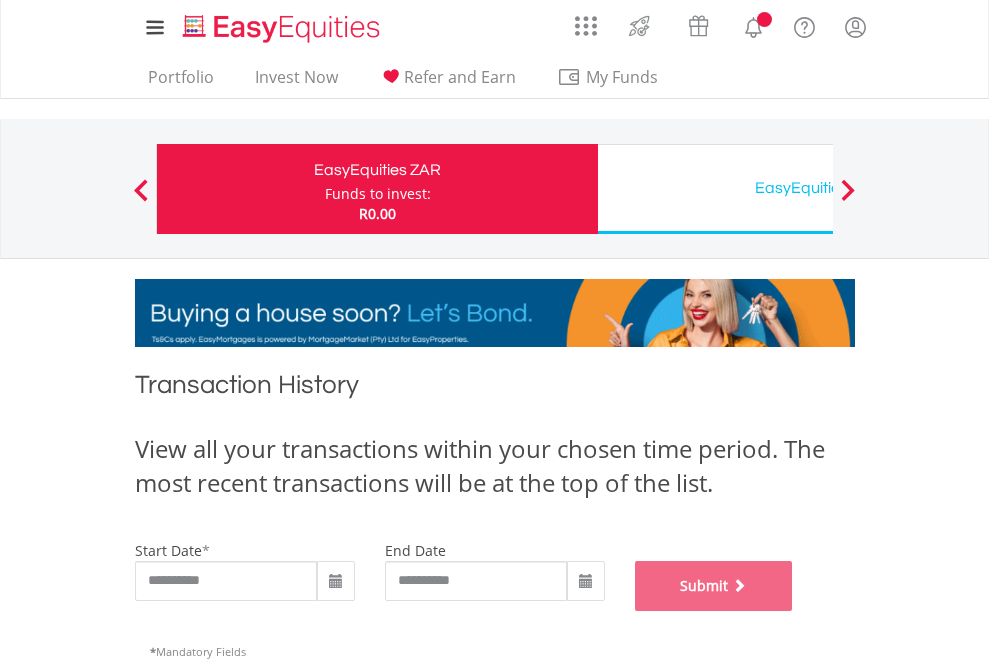 scroll, scrollTop: 811, scrollLeft: 0, axis: vertical 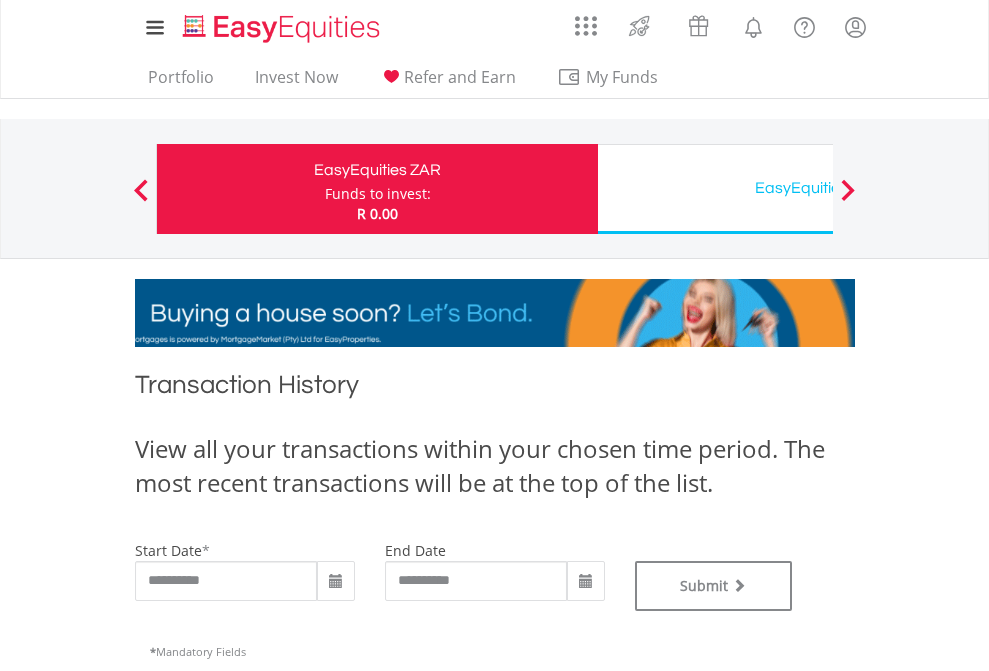 click on "EasyEquities USD" at bounding box center [818, 188] 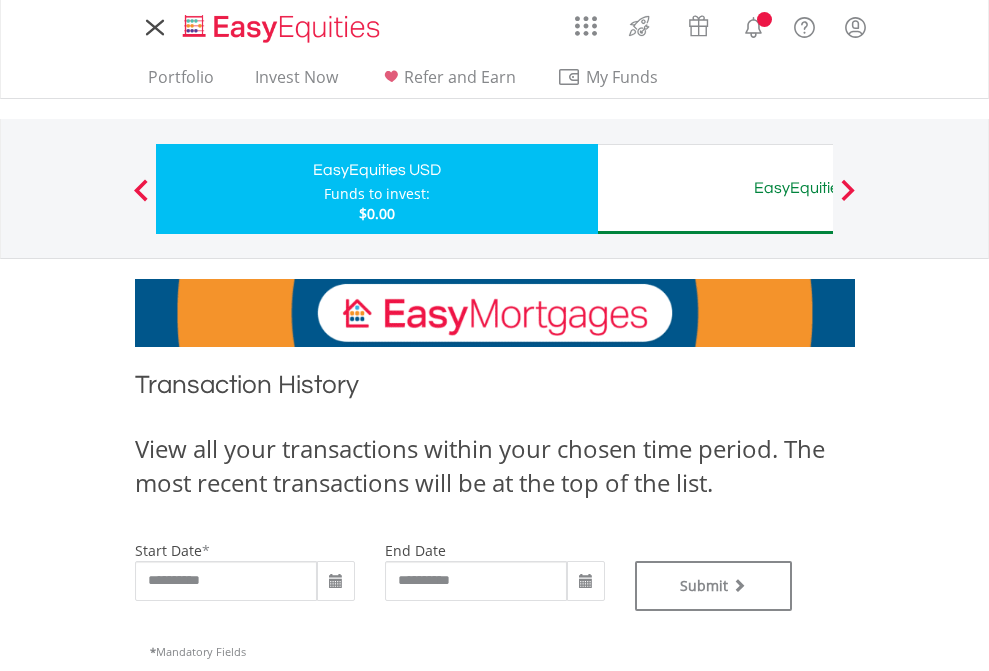 scroll, scrollTop: 0, scrollLeft: 0, axis: both 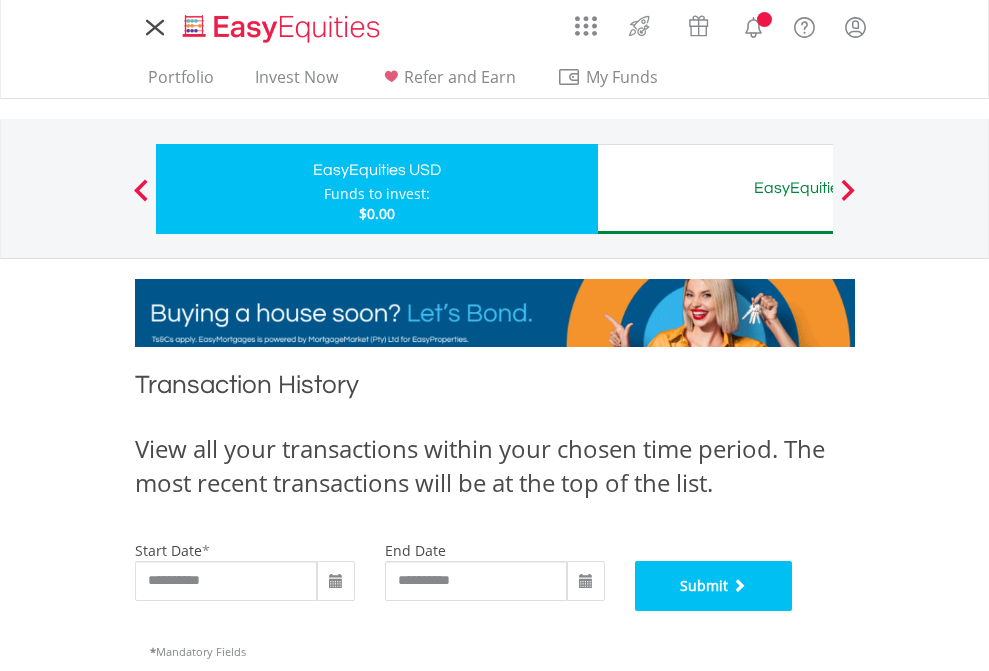 click on "Submit" at bounding box center [714, 586] 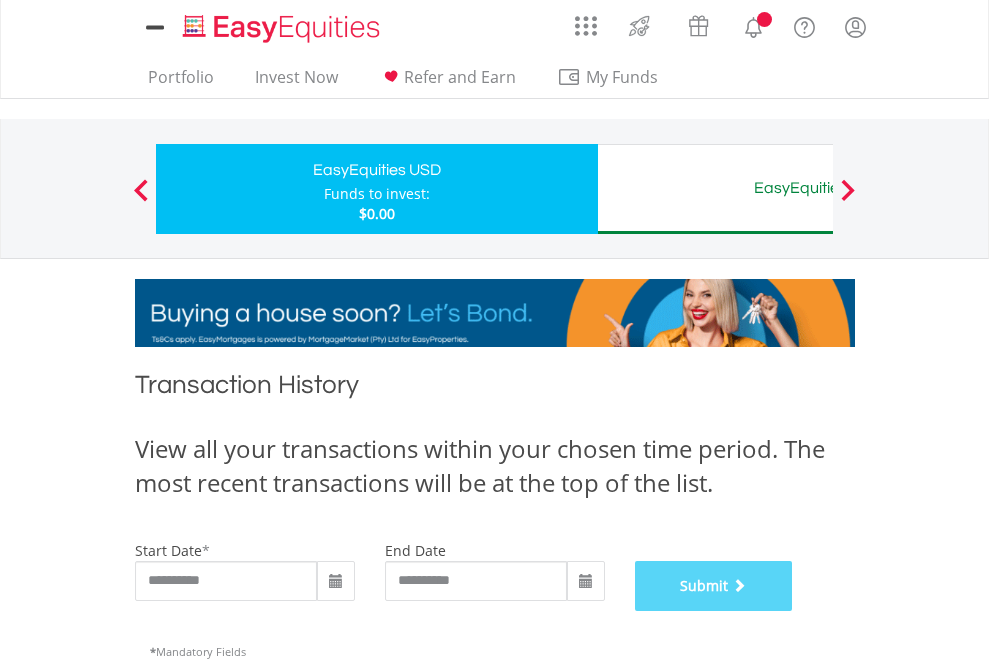 scroll, scrollTop: 811, scrollLeft: 0, axis: vertical 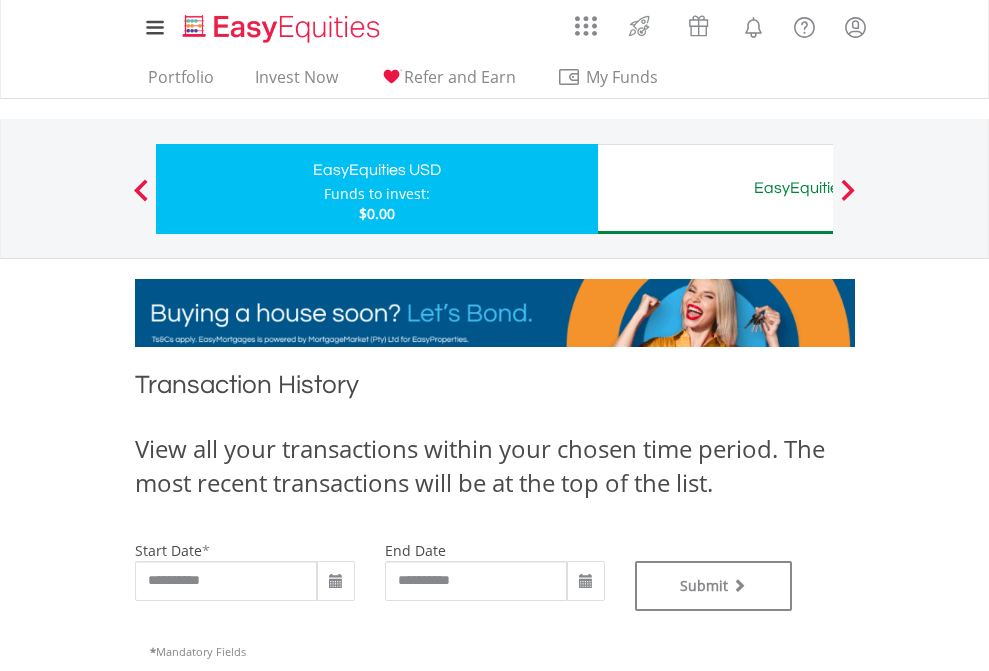 click on "EasyEquities AUD" at bounding box center [818, 188] 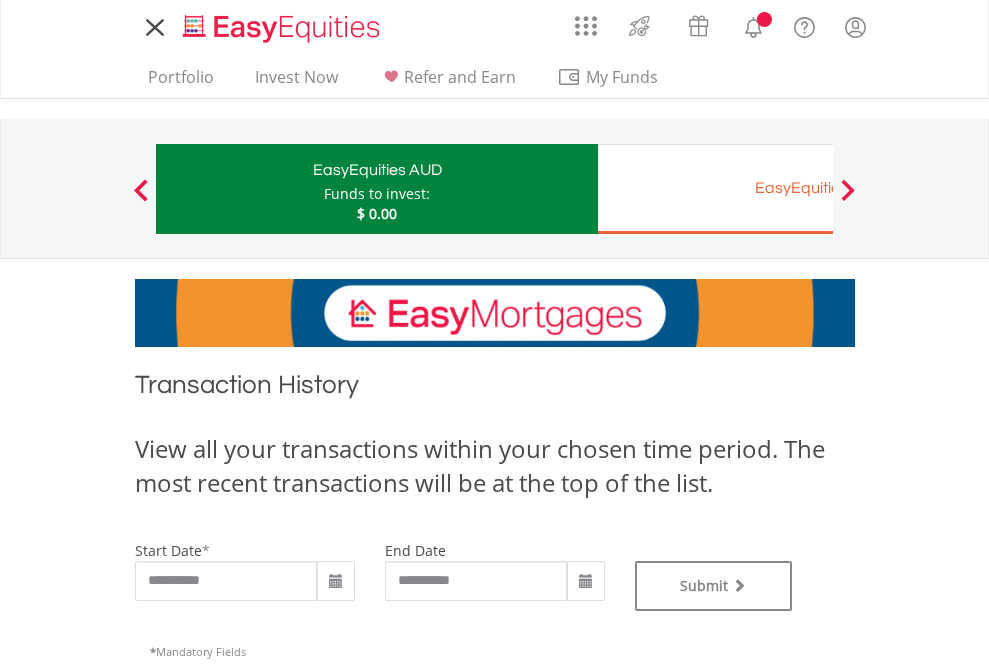 scroll, scrollTop: 0, scrollLeft: 0, axis: both 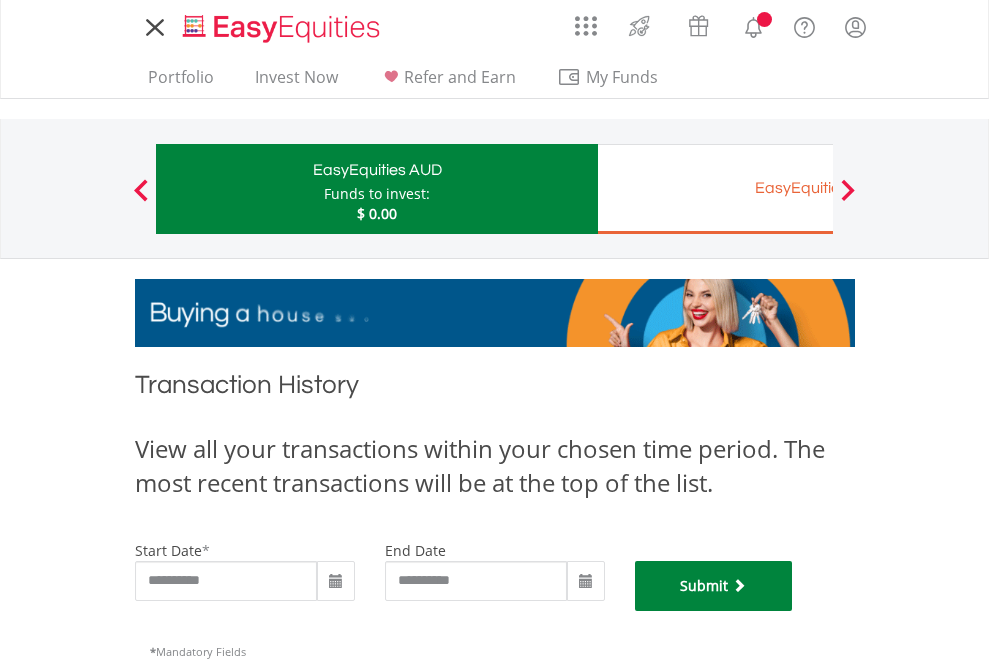 click on "Submit" at bounding box center [714, 586] 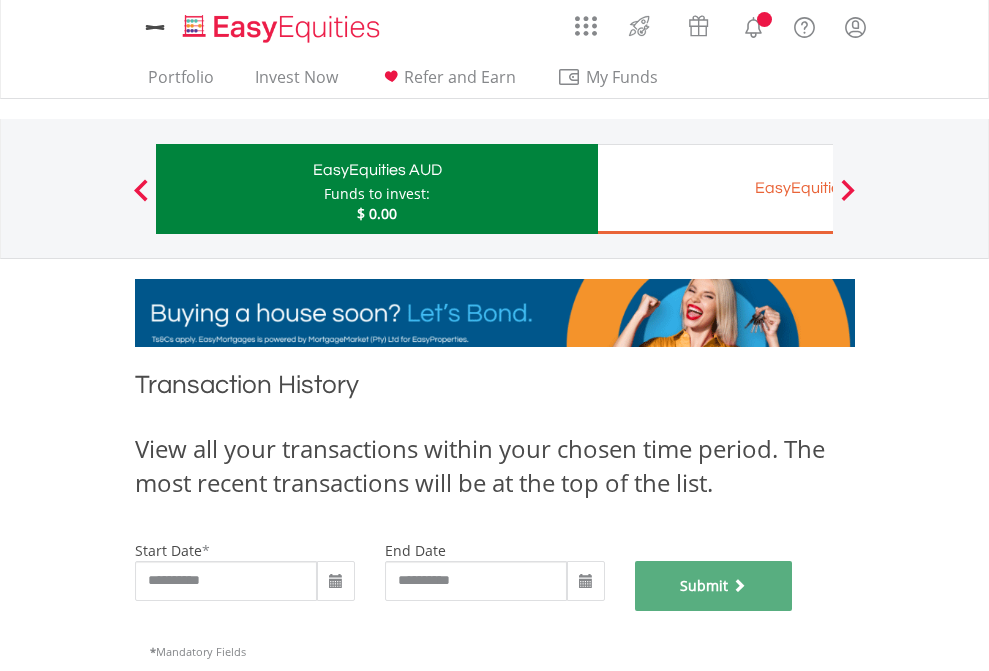 scroll, scrollTop: 811, scrollLeft: 0, axis: vertical 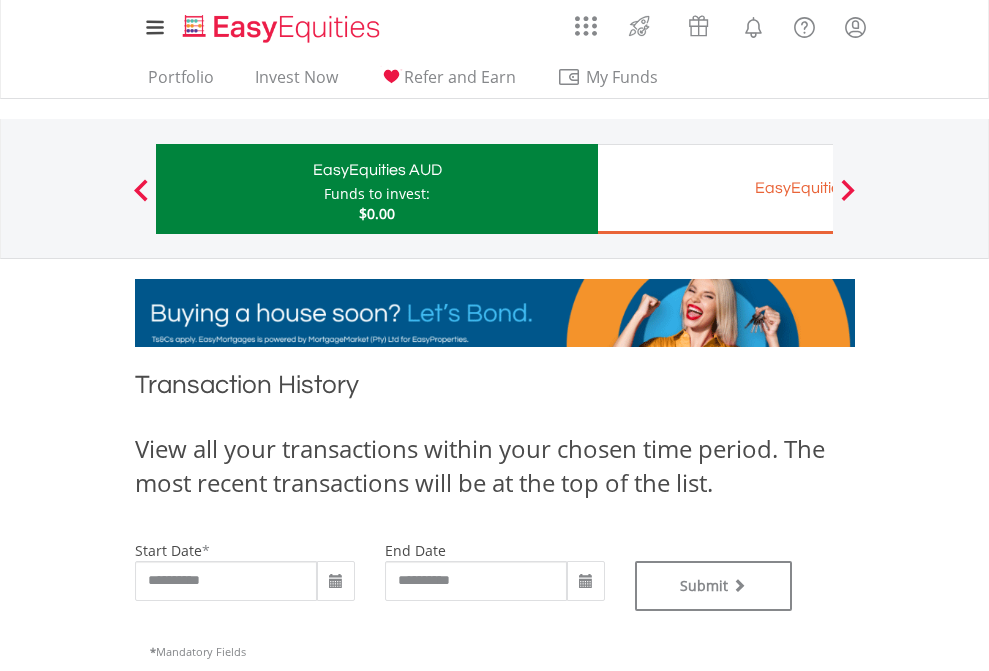click on "EasyEquities EUR" at bounding box center [818, 188] 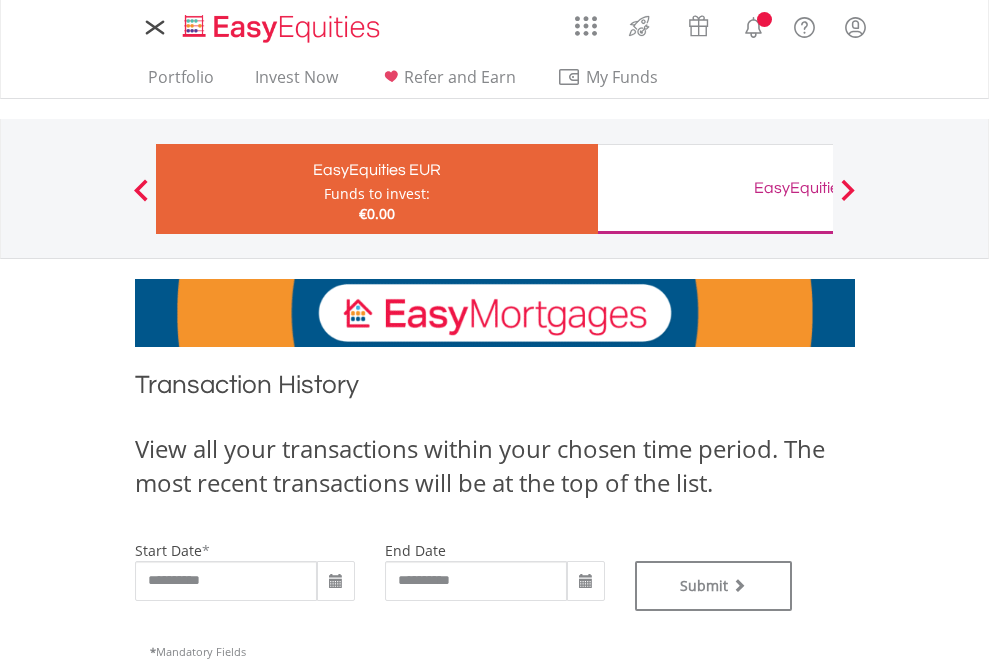 scroll, scrollTop: 0, scrollLeft: 0, axis: both 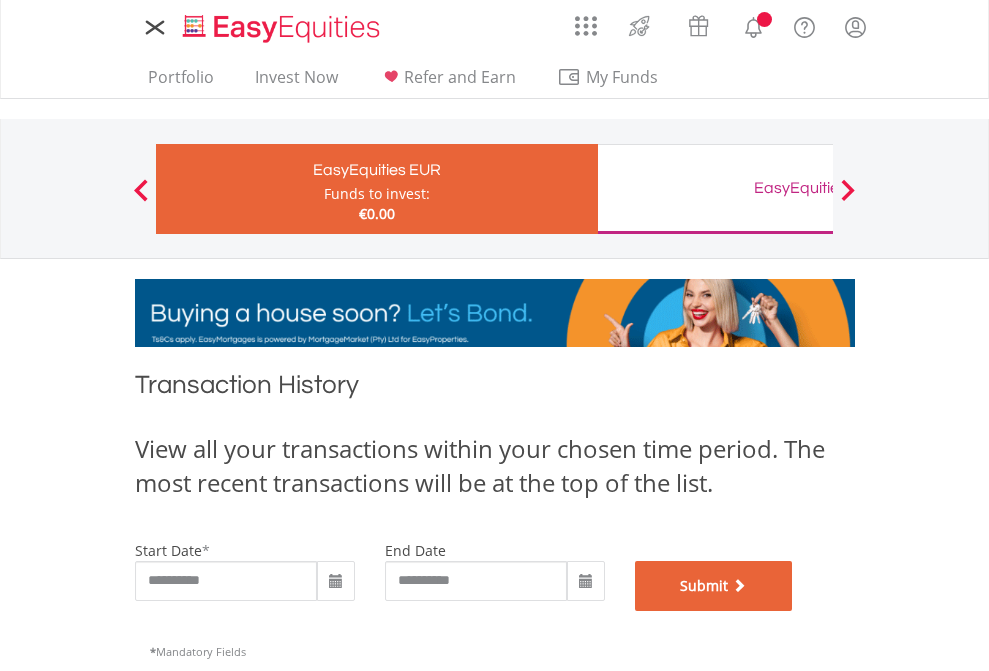 click on "Submit" at bounding box center (714, 586) 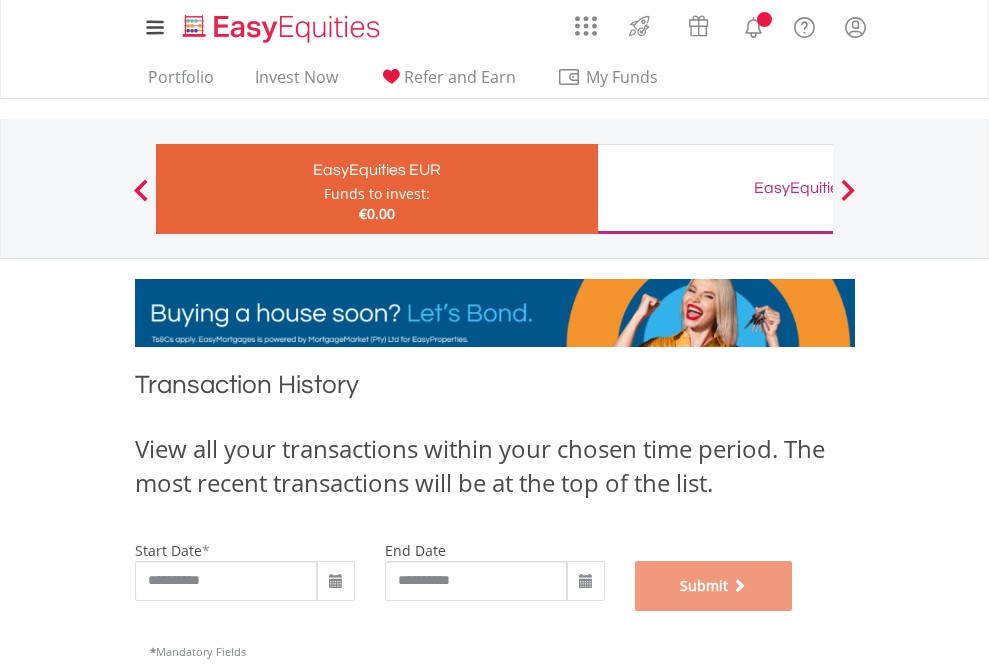 scroll, scrollTop: 811, scrollLeft: 0, axis: vertical 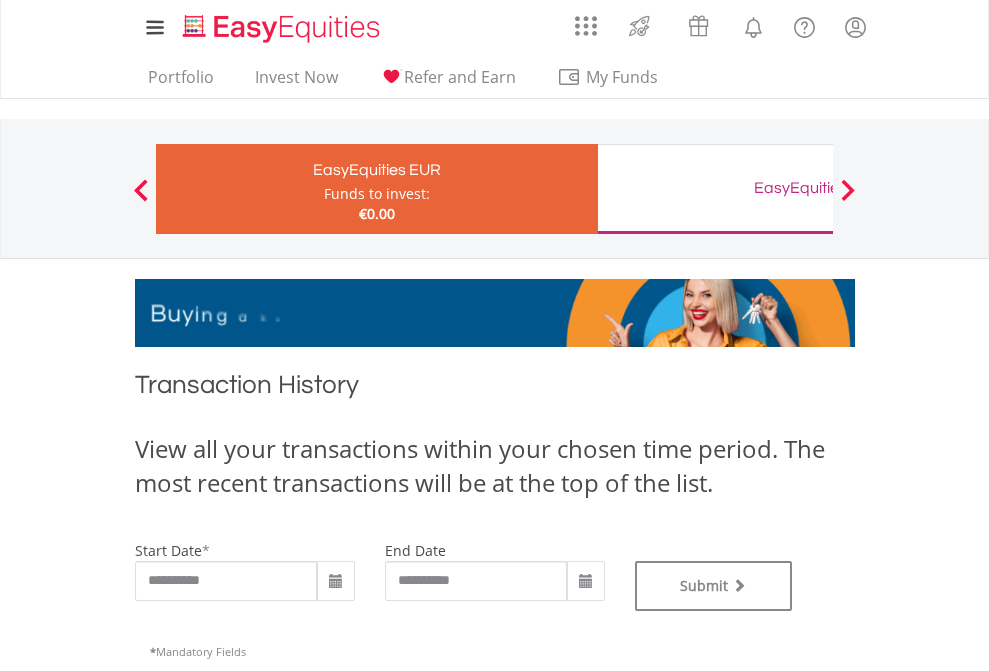 click on "EasyEquities GBP" at bounding box center (818, 188) 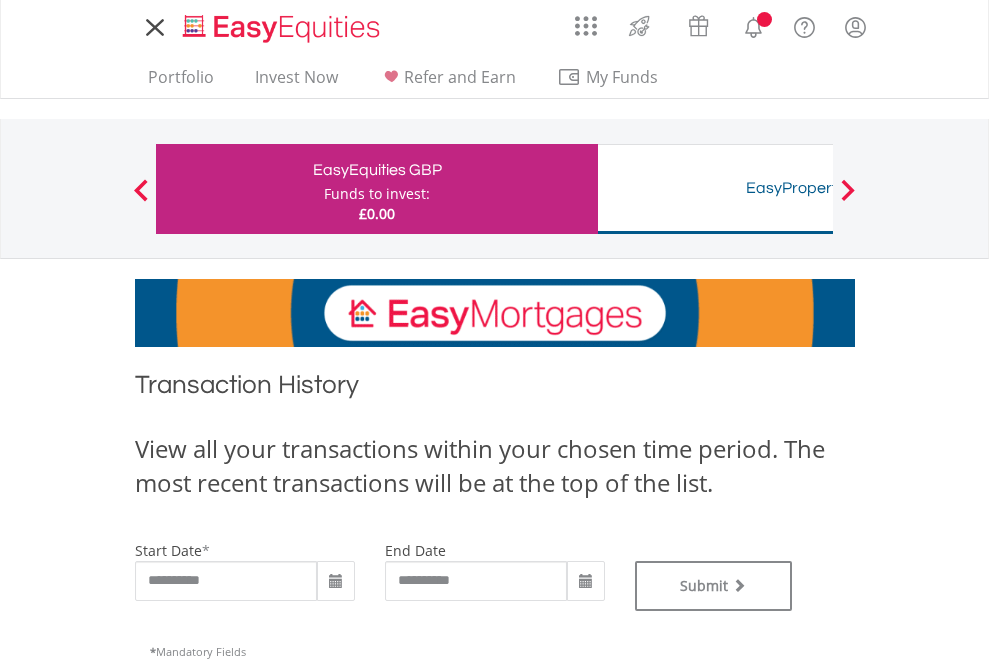 scroll, scrollTop: 0, scrollLeft: 0, axis: both 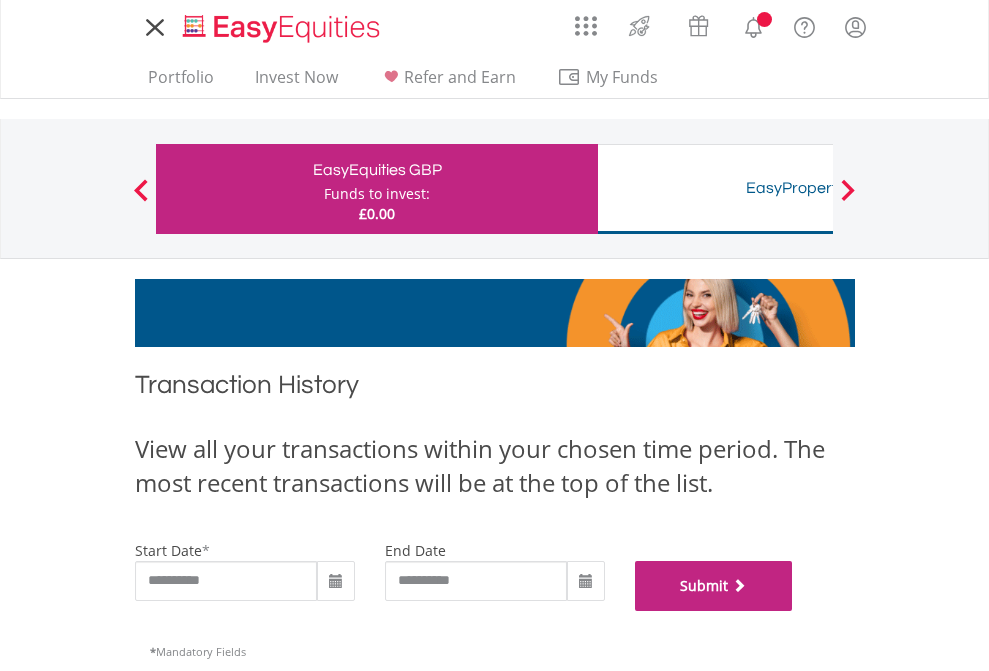 click on "Submit" at bounding box center [714, 586] 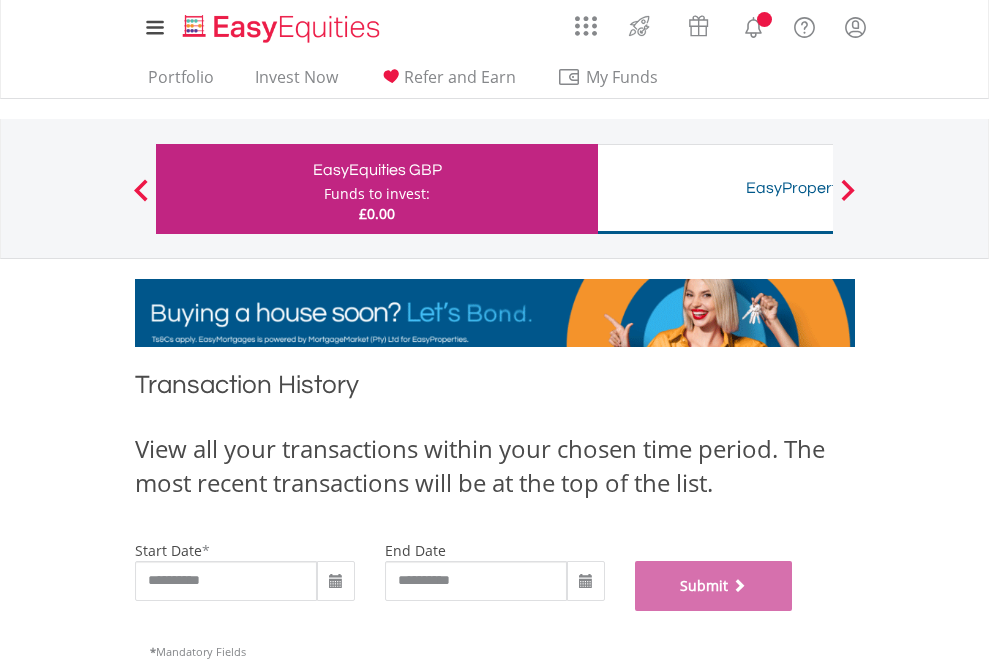 scroll, scrollTop: 811, scrollLeft: 0, axis: vertical 